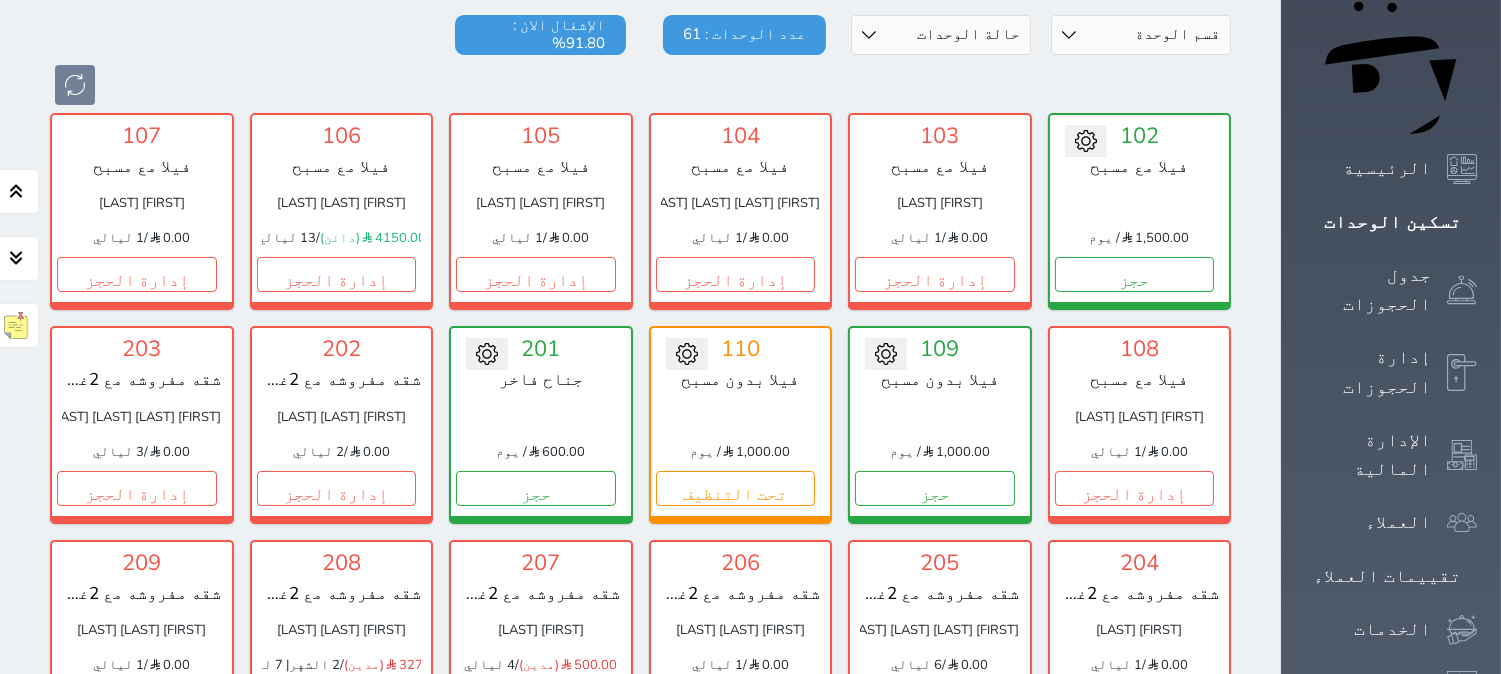 scroll, scrollTop: 444, scrollLeft: 0, axis: vertical 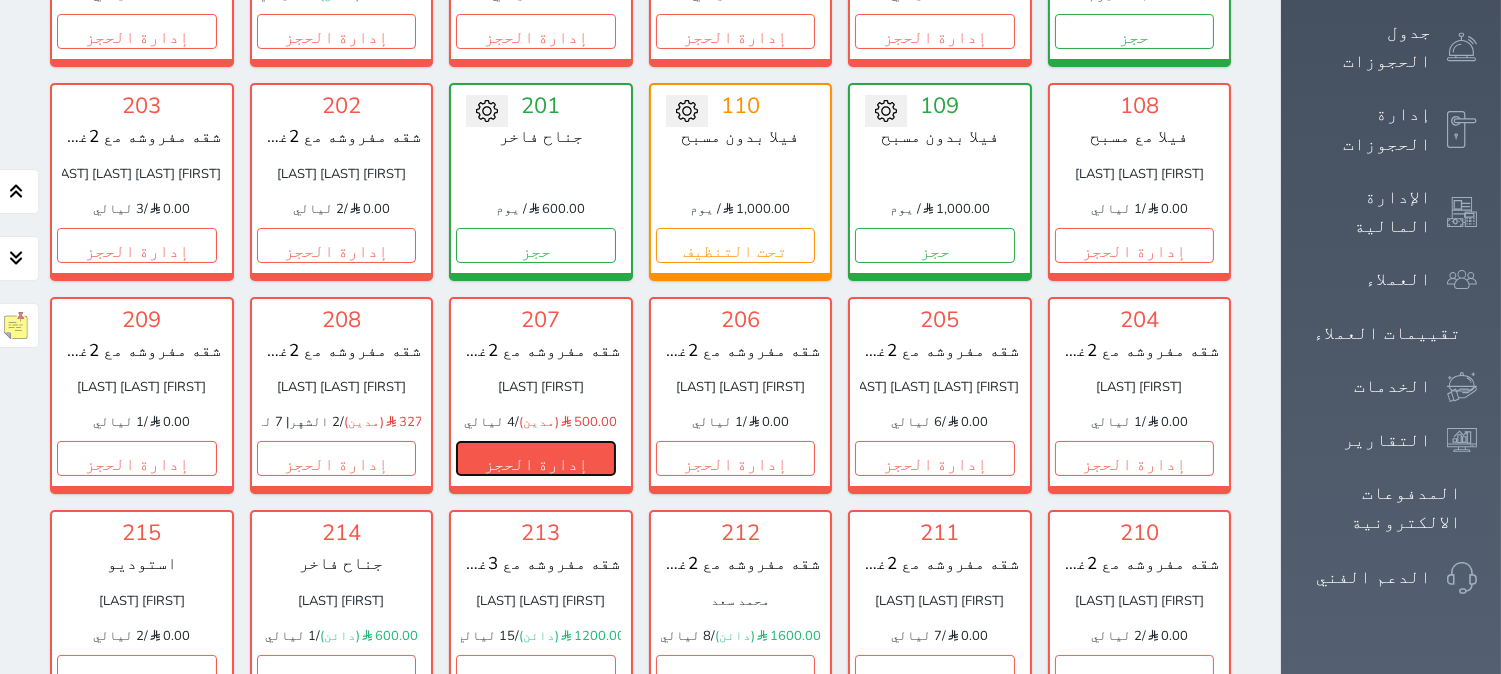 click on "إدارة الحجز" at bounding box center (536, 458) 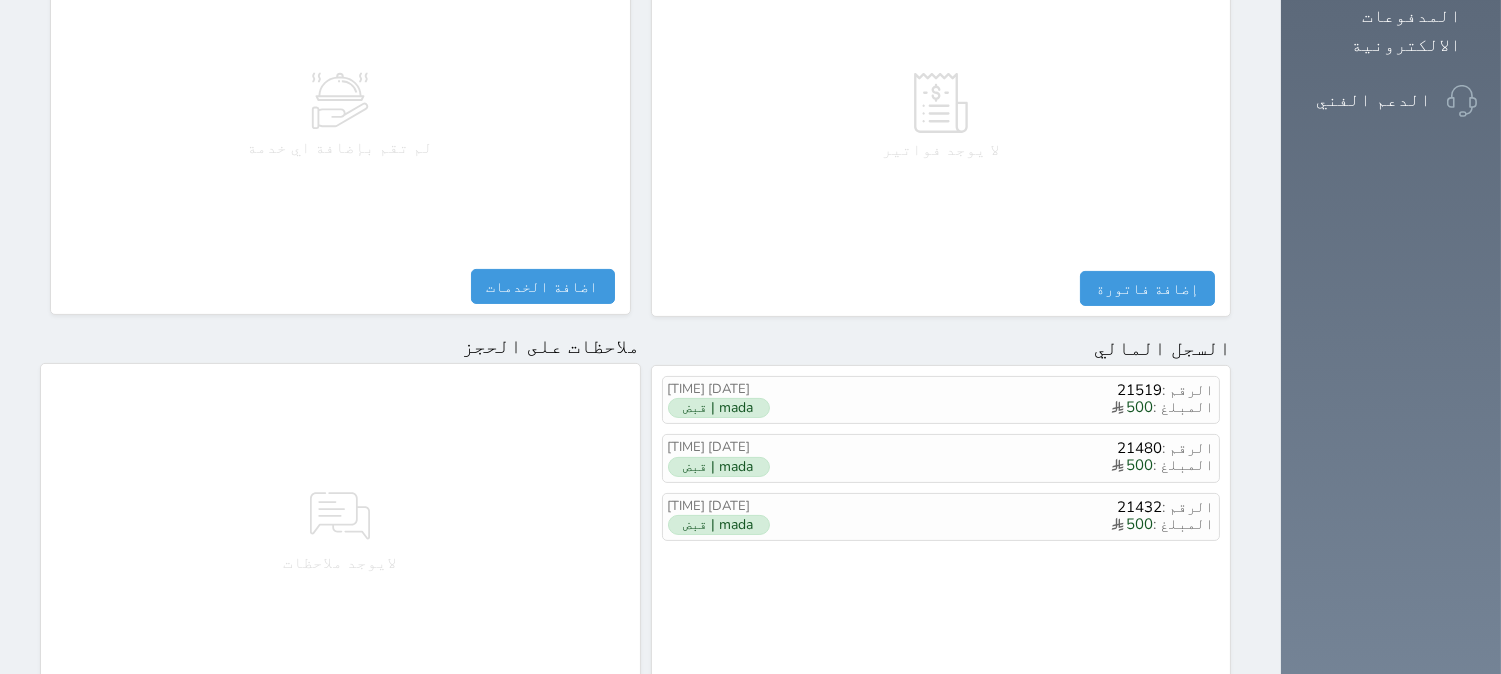 scroll, scrollTop: 1106, scrollLeft: 0, axis: vertical 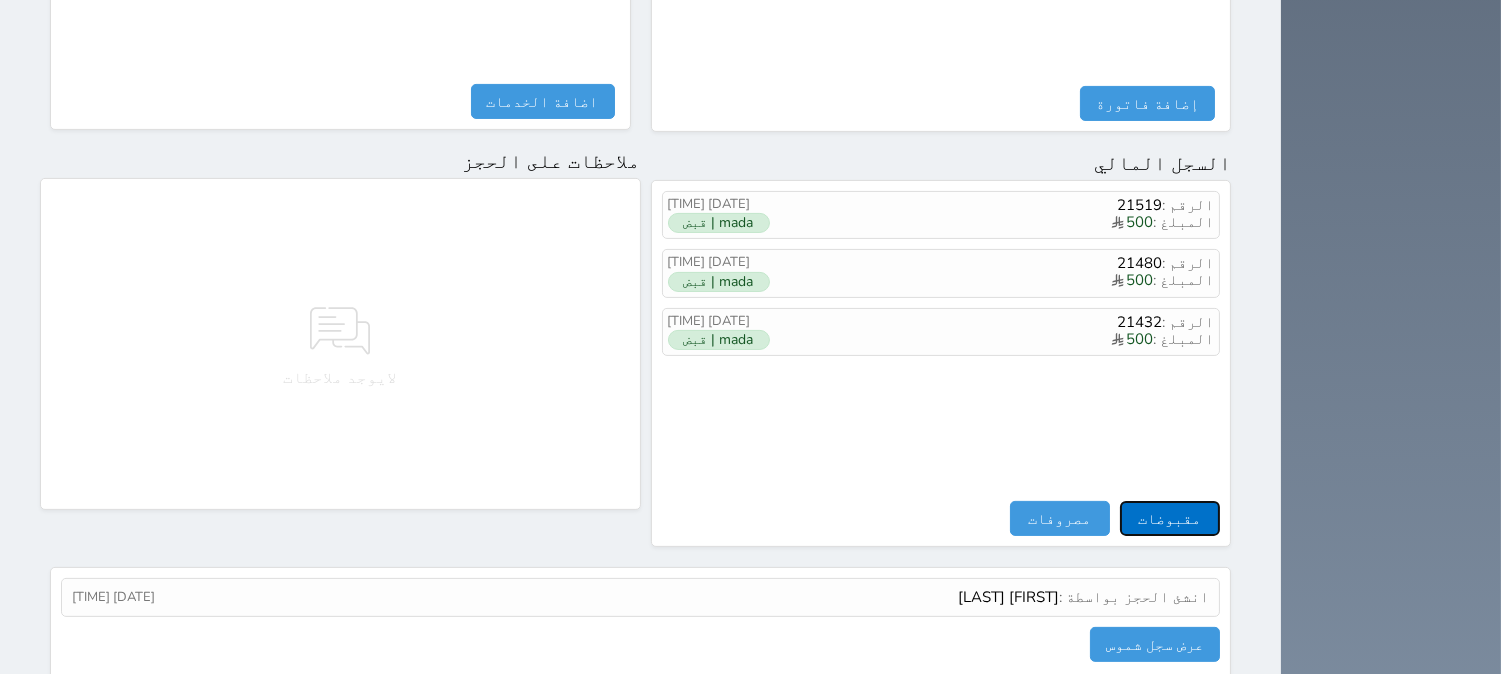 click on "مقبوضات" at bounding box center [1170, 518] 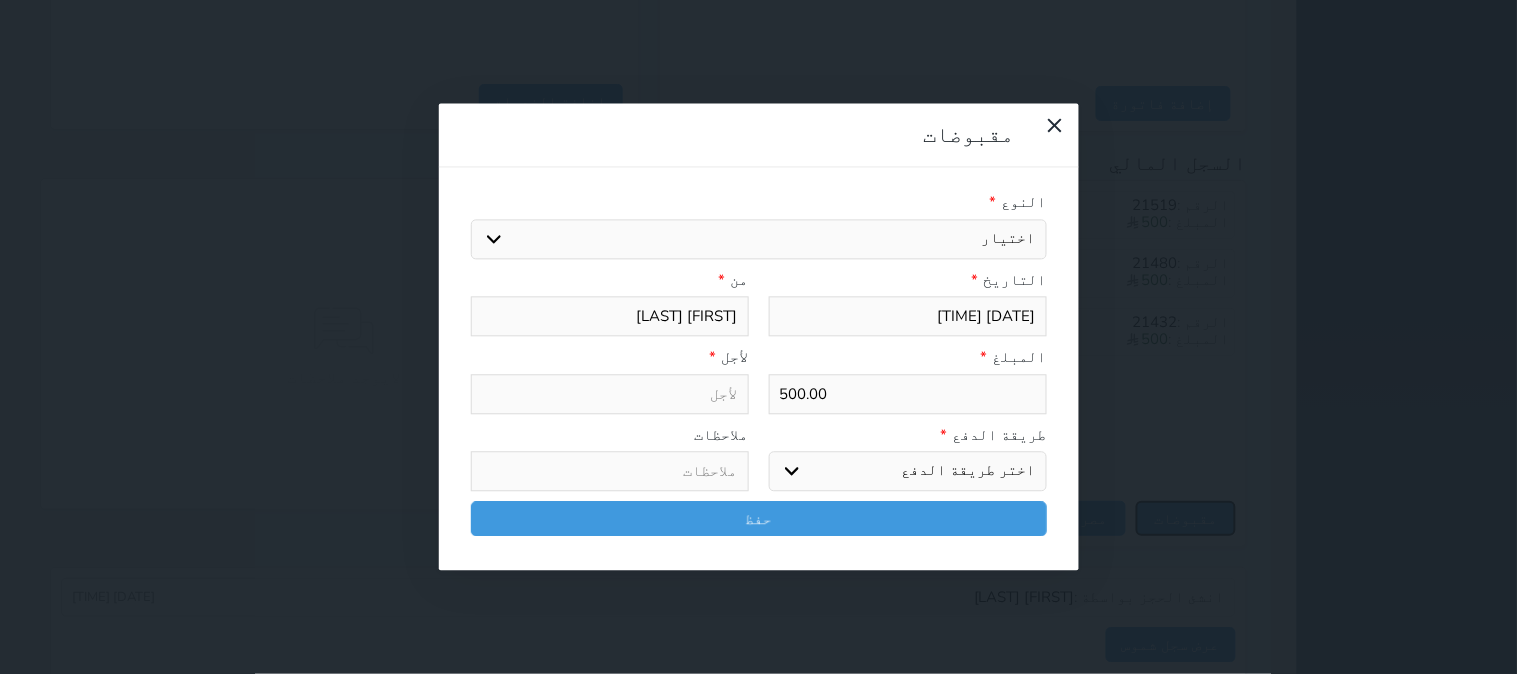 select 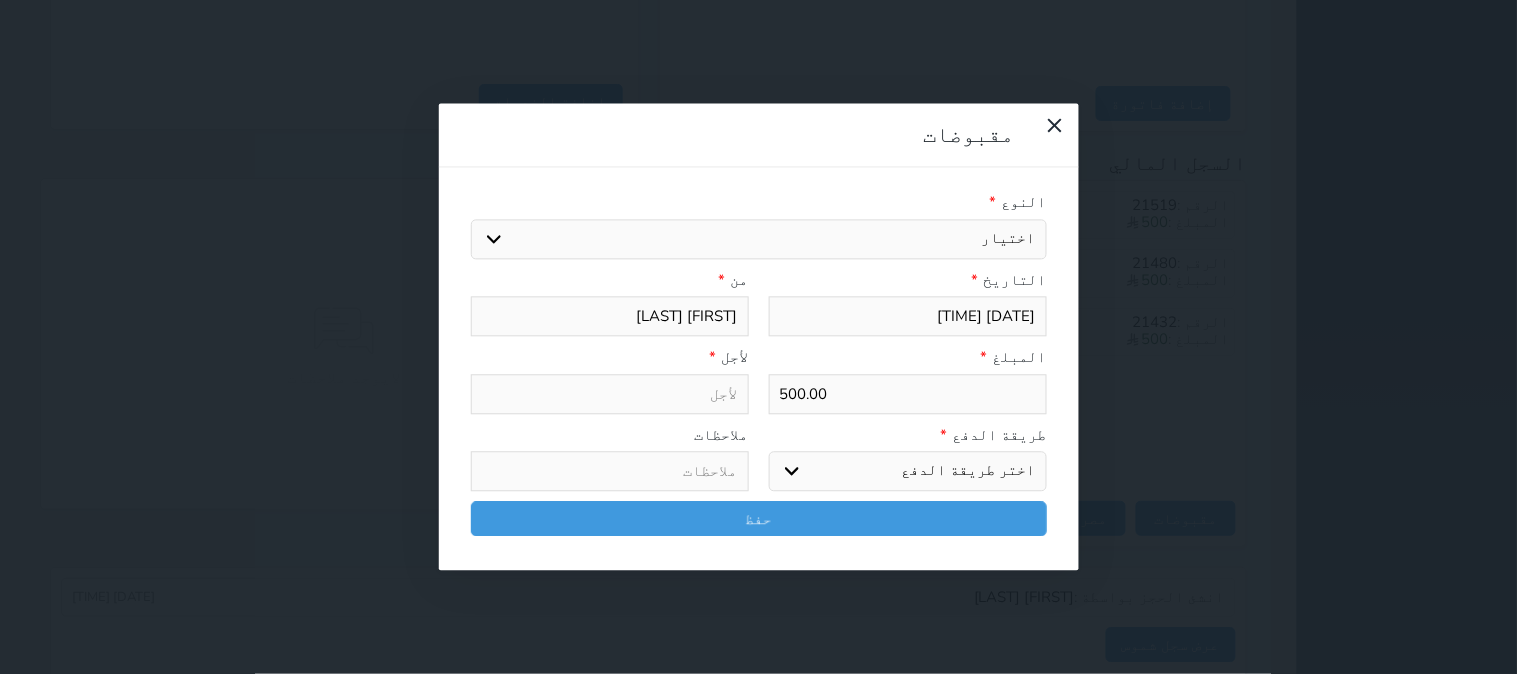click on "اختيار   مقبوضات عامة قيمة إيجار فواتير تامين عربون لا ينطبق آخر مغسلة واي فاي - الإنترنت مواقف السيارات طعام الأغذية والمشروبات مشروبات المشروبات الباردة المشروبات الساخنة الإفطار غداء عشاء مخبز و كعك حمام سباحة الصالة الرياضية سبا و خدمات الجمال اختيار وإسقاط (خدمات النقل) ميني بار كابل - تلفزيون سرير إضافي تصفيف الشعر التسوق خدمات الجولات السياحية المنظمة خدمات الدليل السياحي" at bounding box center (759, 239) 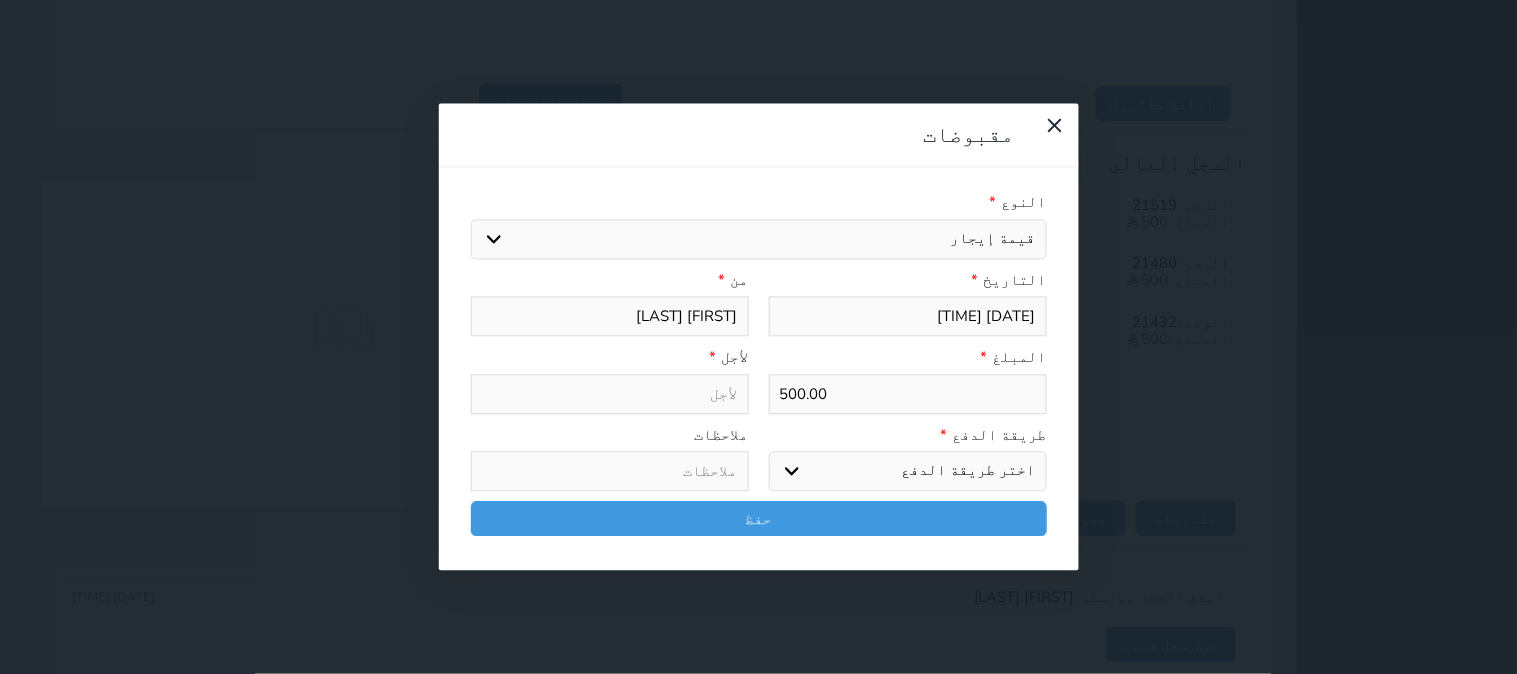 click on "اختيار   مقبوضات عامة قيمة إيجار فواتير تامين عربون لا ينطبق آخر مغسلة واي فاي - الإنترنت مواقف السيارات طعام الأغذية والمشروبات مشروبات المشروبات الباردة المشروبات الساخنة الإفطار غداء عشاء مخبز و كعك حمام سباحة الصالة الرياضية سبا و خدمات الجمال اختيار وإسقاط (خدمات النقل) ميني بار كابل - تلفزيون سرير إضافي تصفيف الشعر التسوق خدمات الجولات السياحية المنظمة خدمات الدليل السياحي" at bounding box center (759, 239) 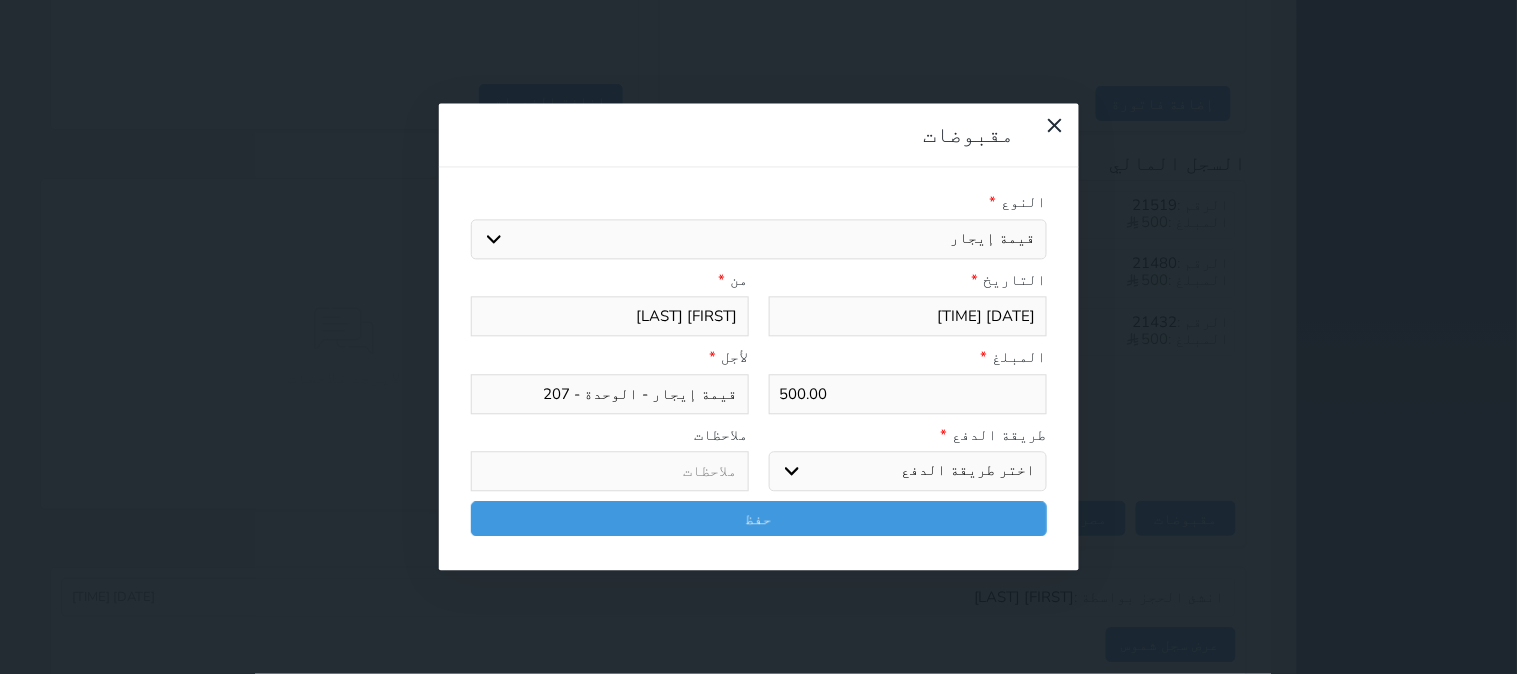 click on "اختر طريقة الدفع   دفع نقدى   تحويل بنكى   مدى   بطاقة ائتمان   آجل" at bounding box center [908, 472] 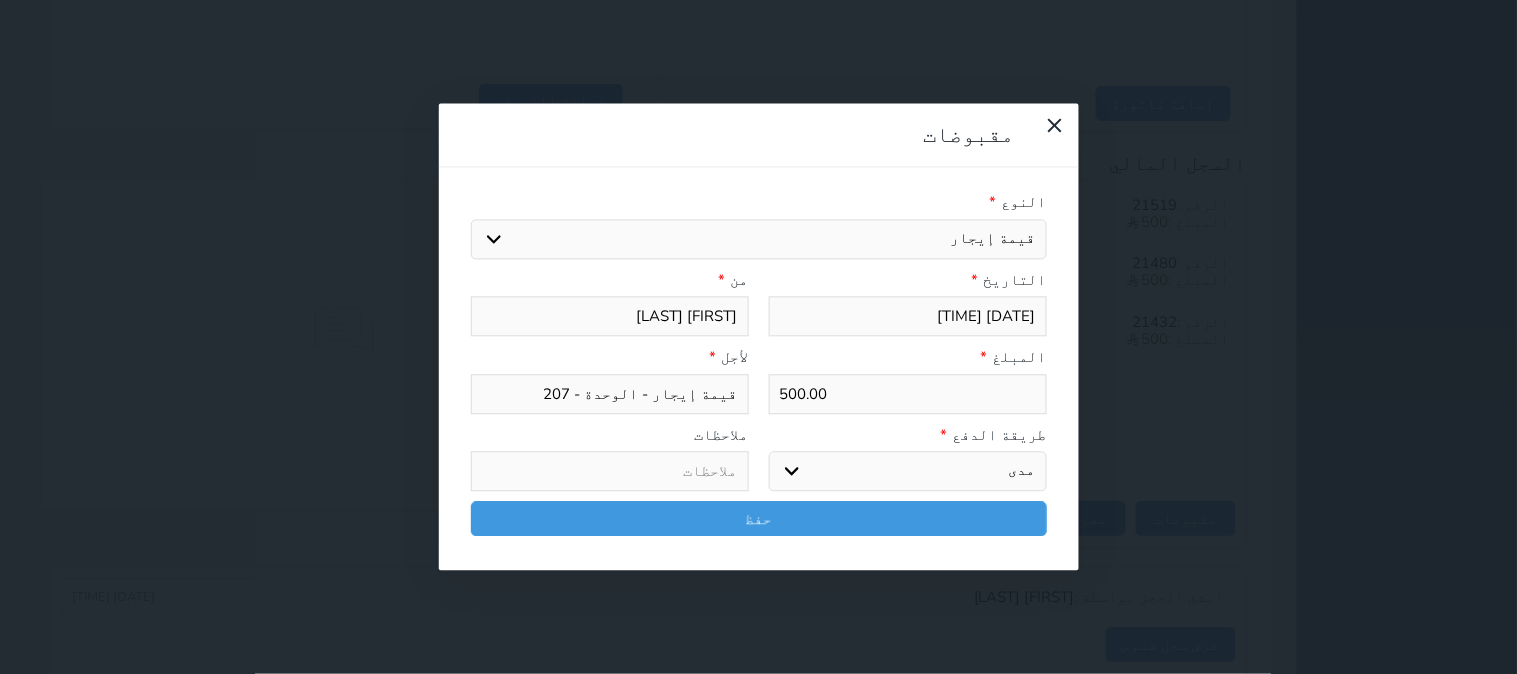 click on "اختر طريقة الدفع   دفع نقدى   تحويل بنكى   مدى   بطاقة ائتمان   آجل" at bounding box center (908, 472) 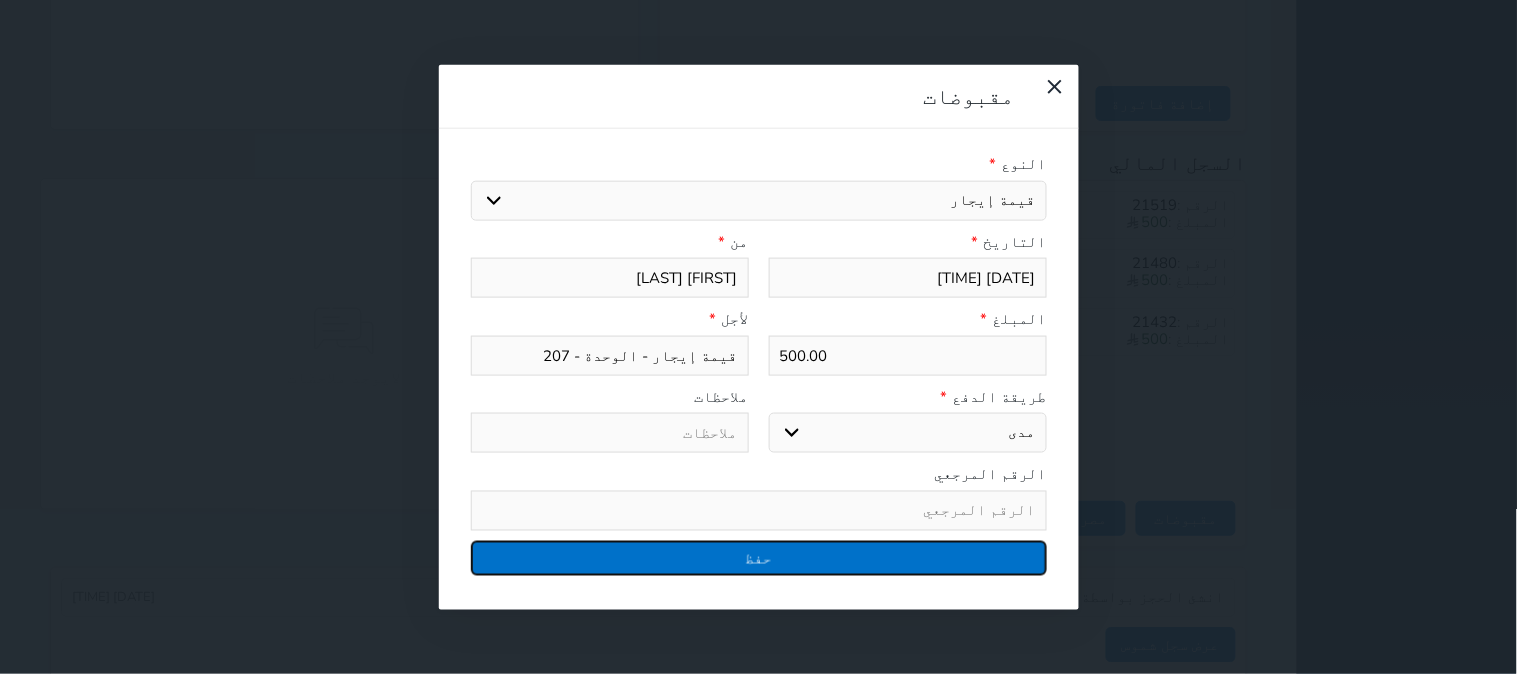click on "حفظ" at bounding box center (759, 557) 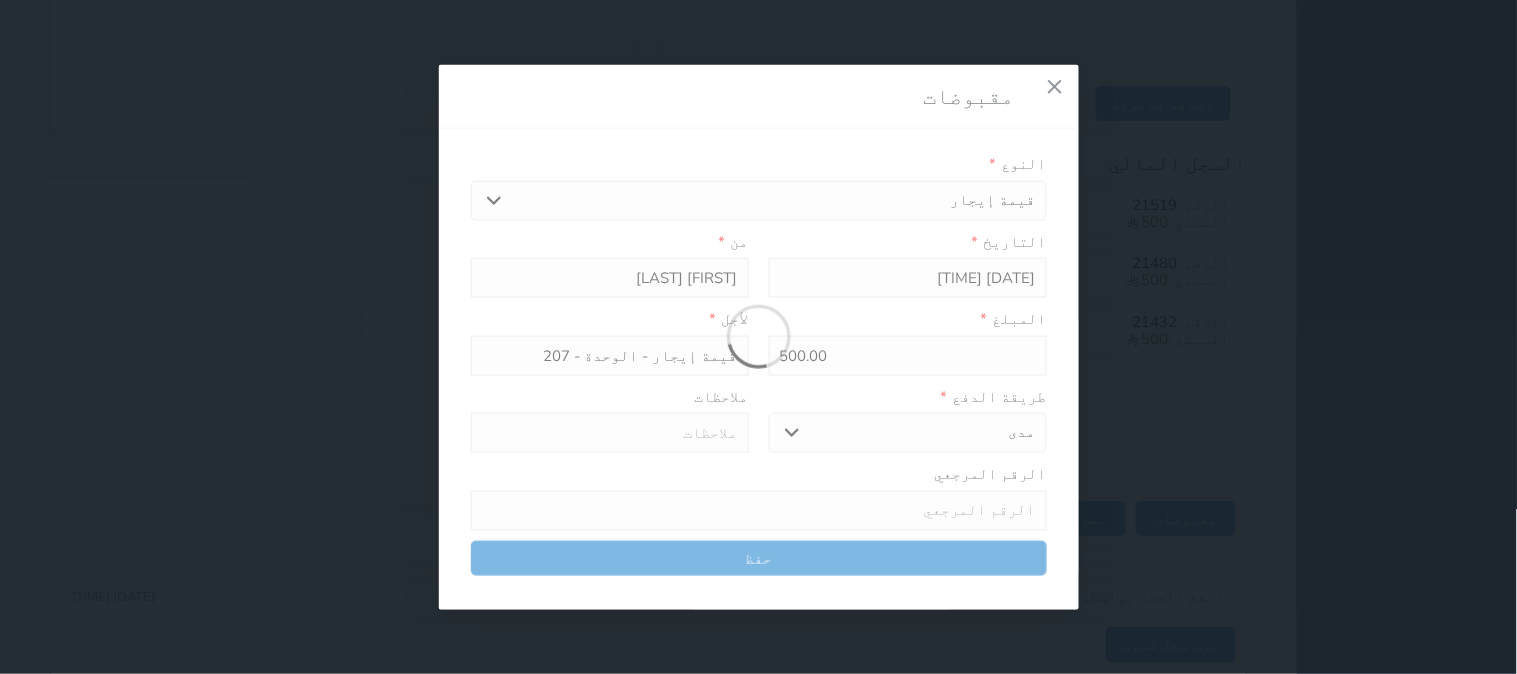 select 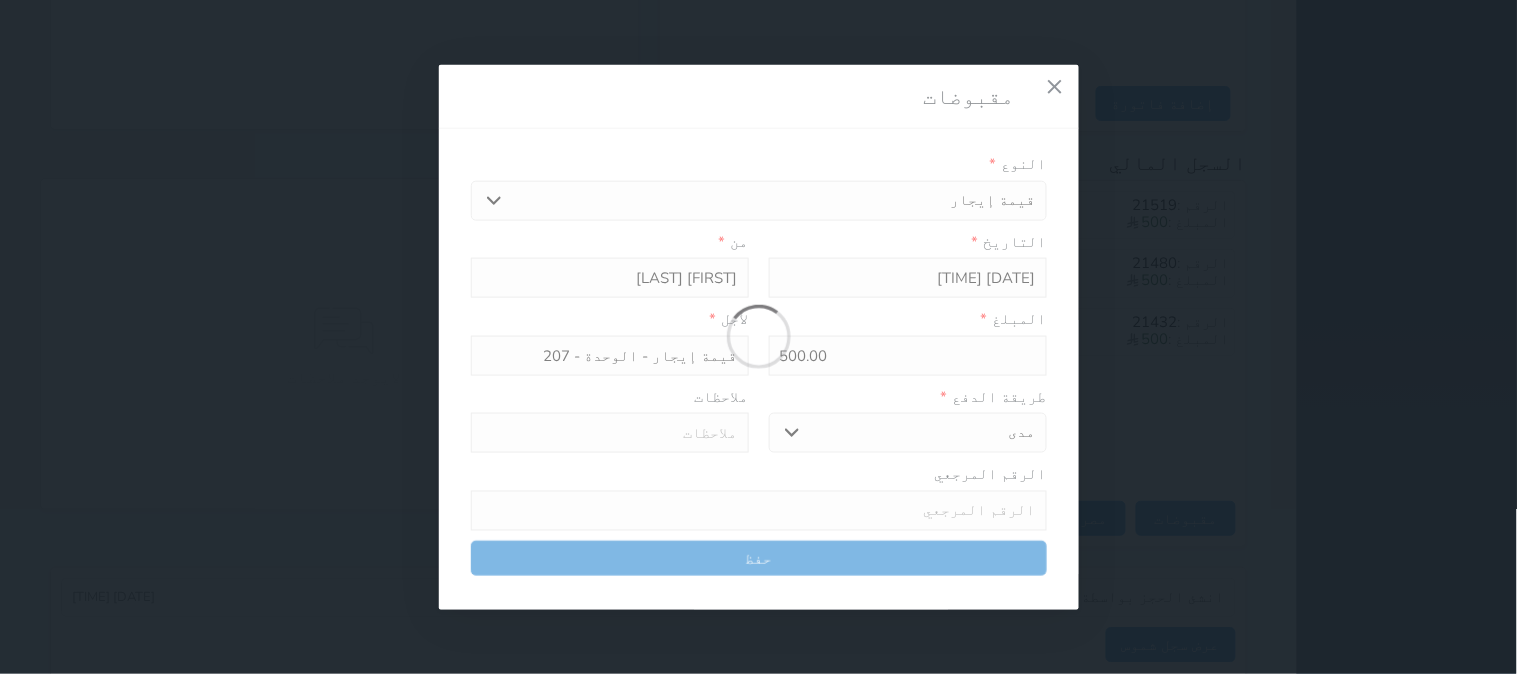 type 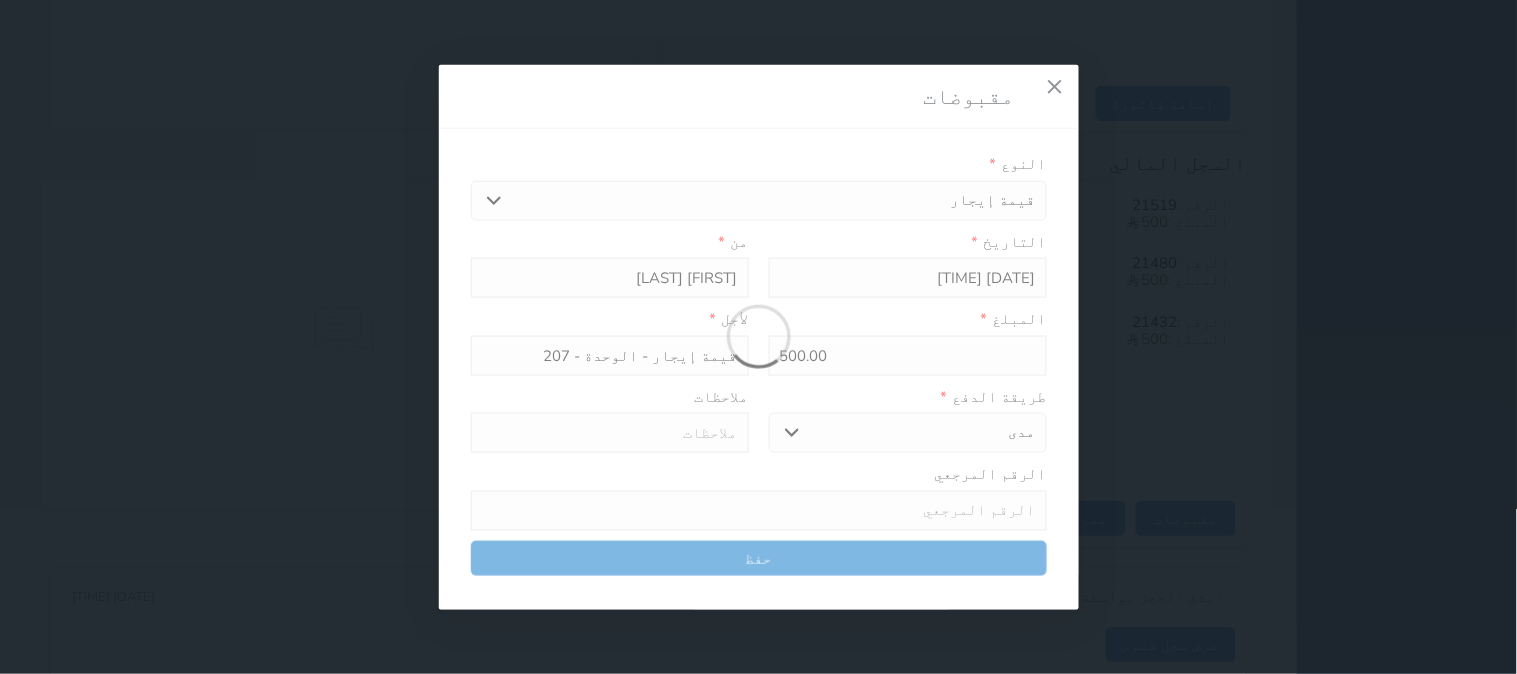 type on "0" 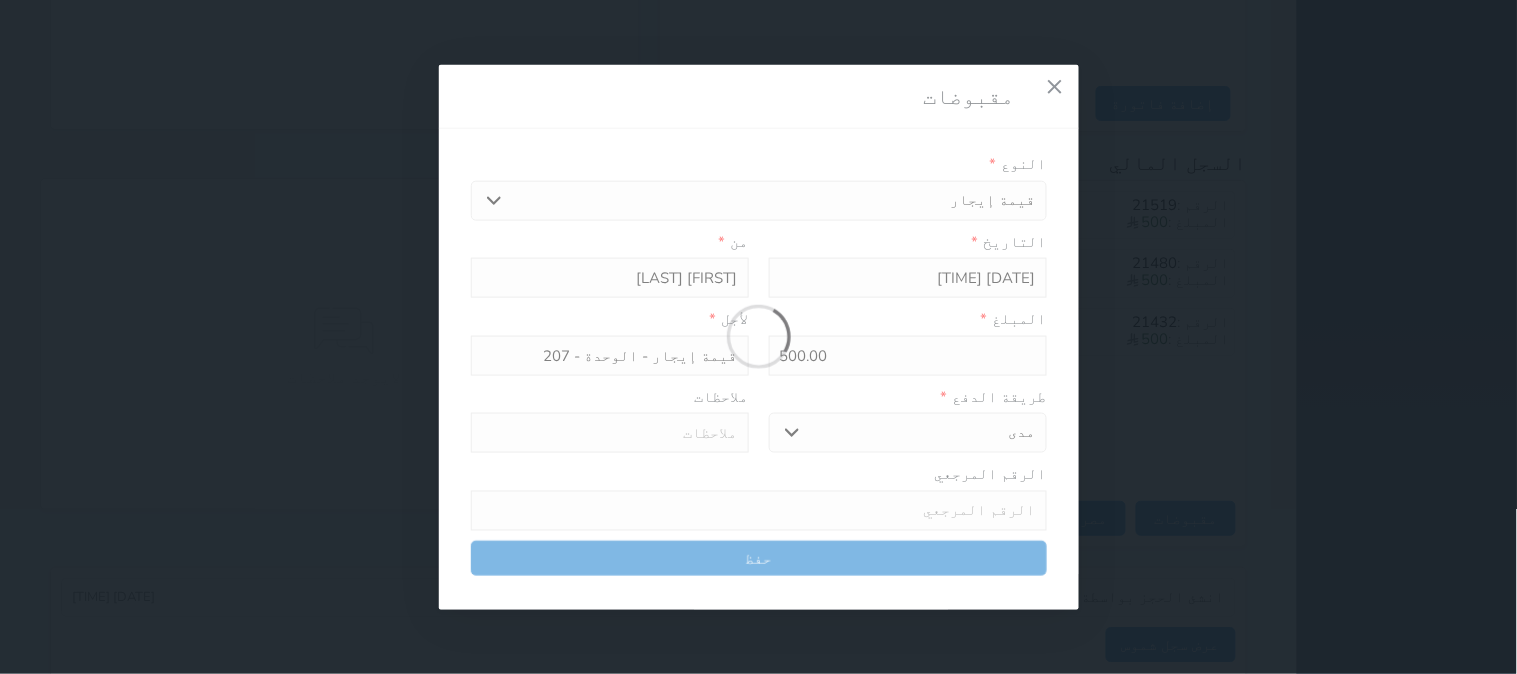 select 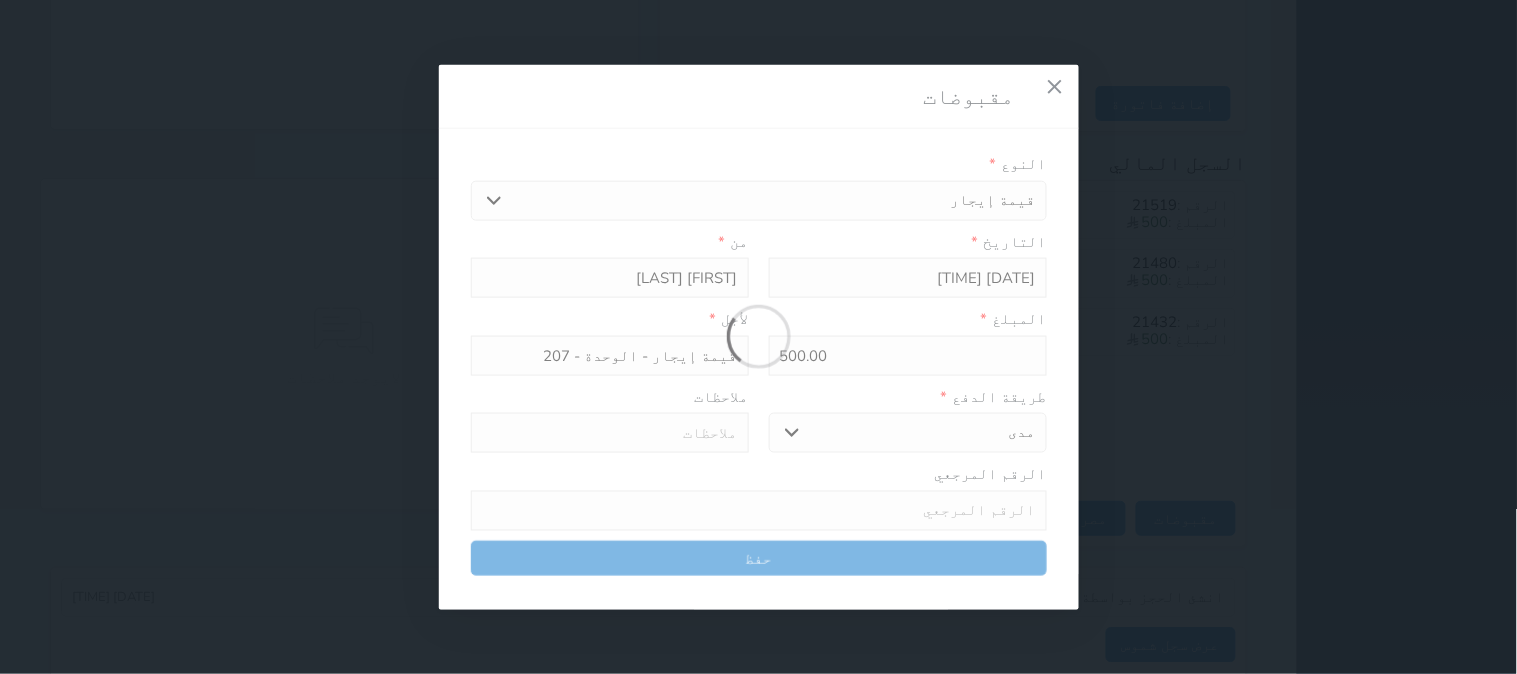 type on "0" 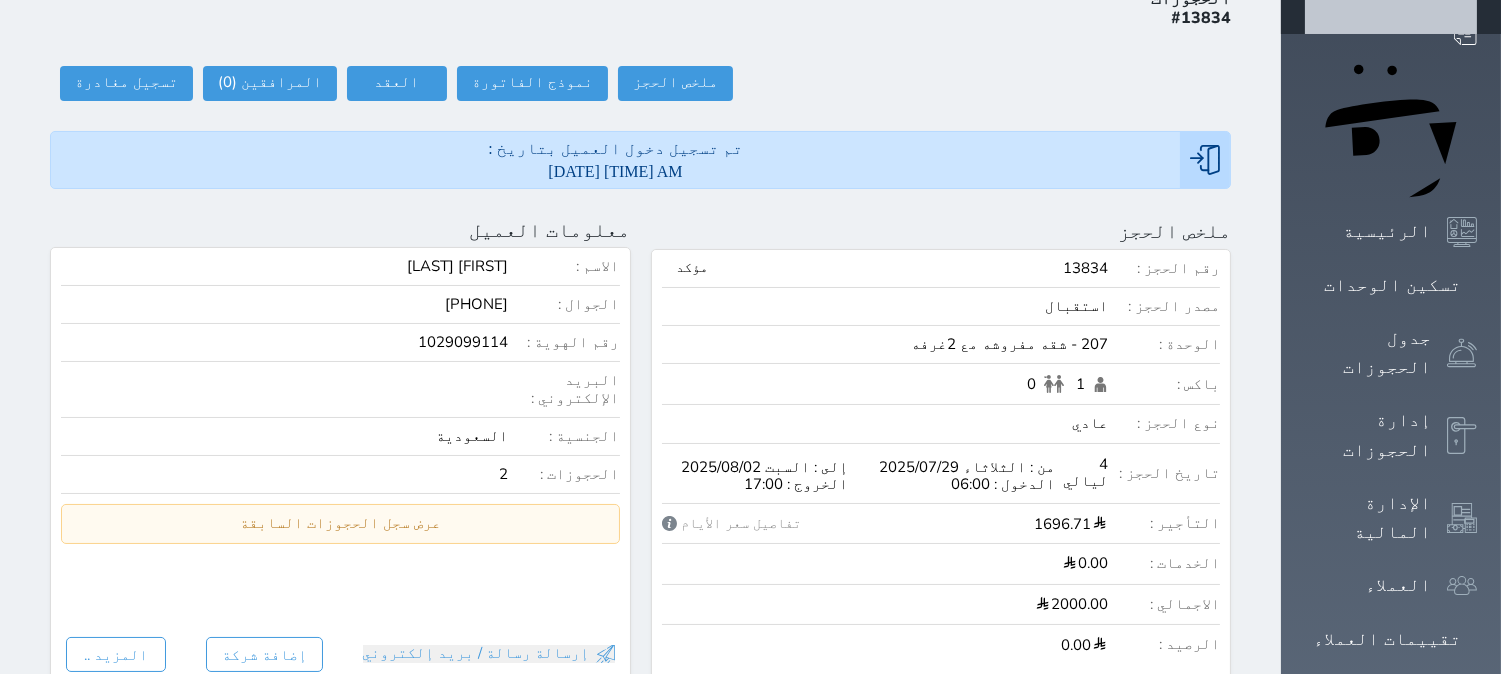 scroll, scrollTop: 0, scrollLeft: 0, axis: both 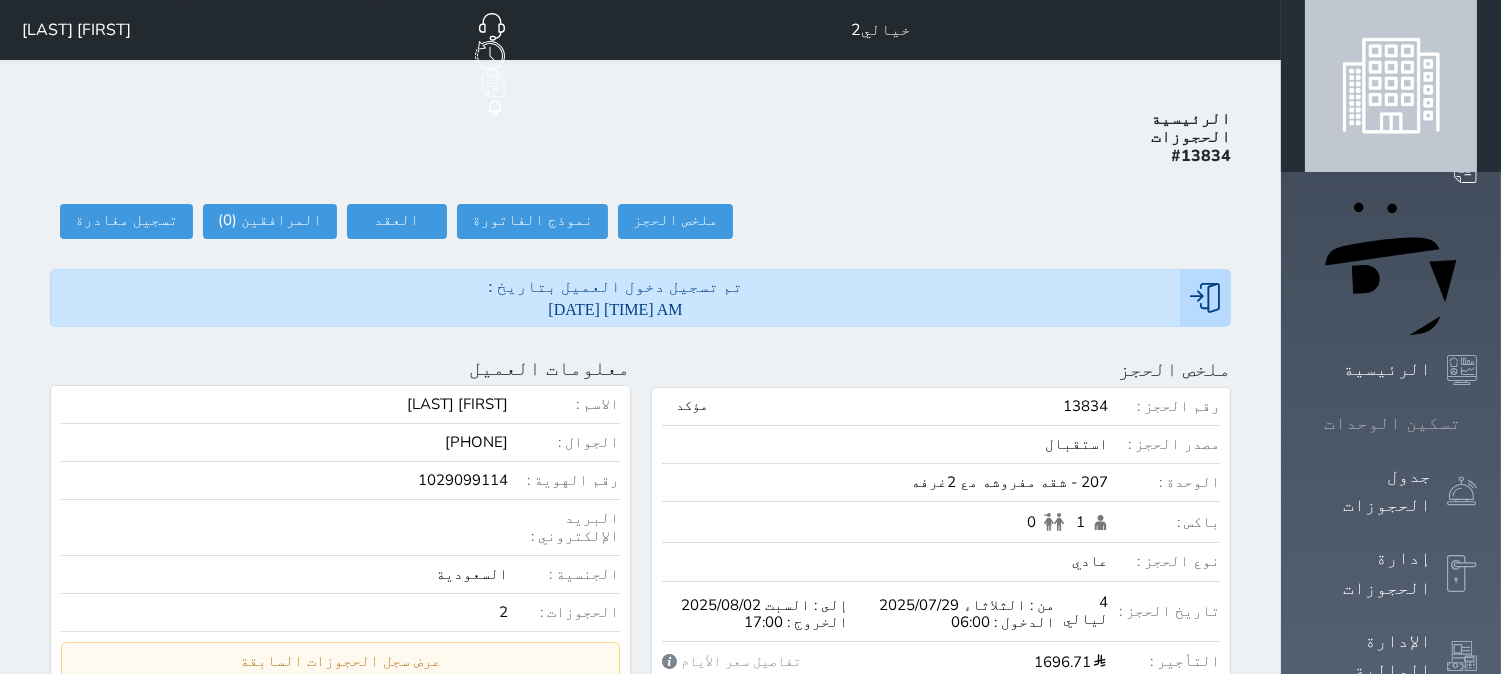 click at bounding box center (1477, 423) 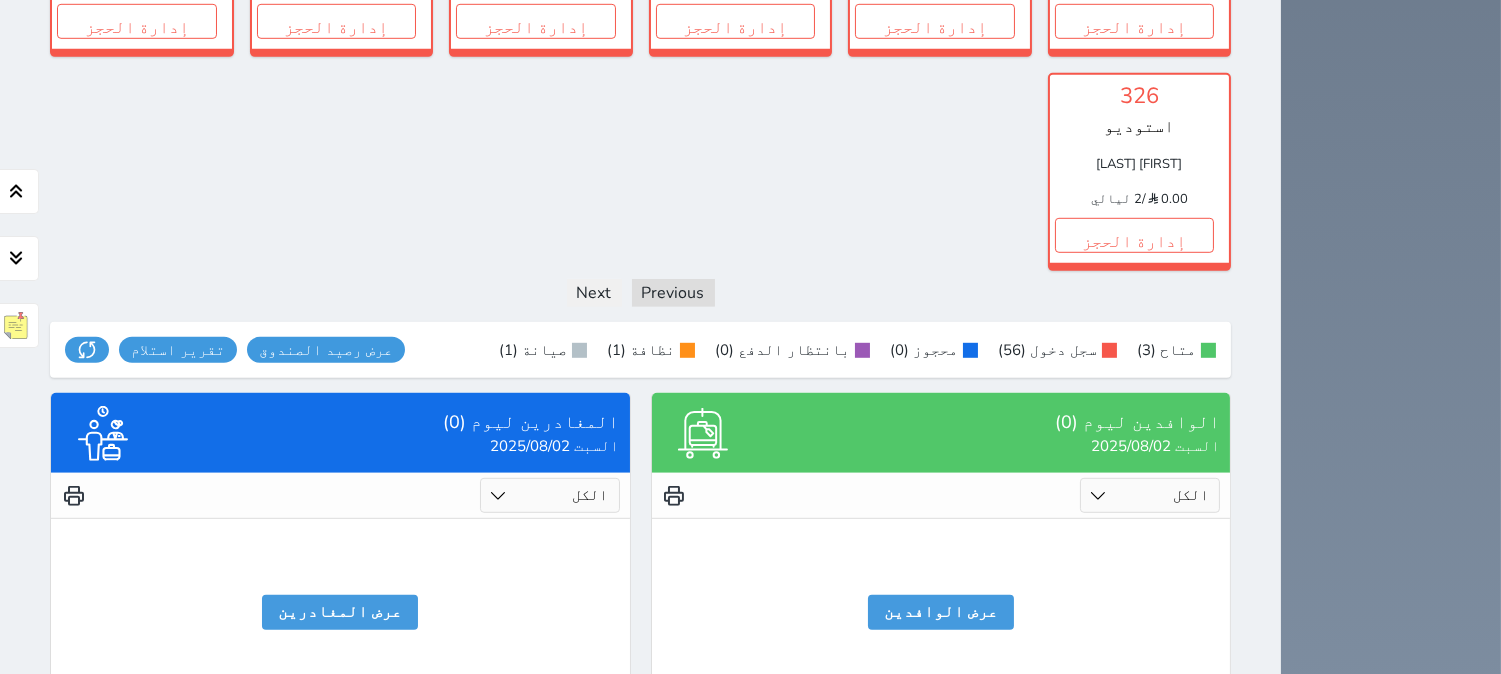 scroll, scrollTop: 2376, scrollLeft: 0, axis: vertical 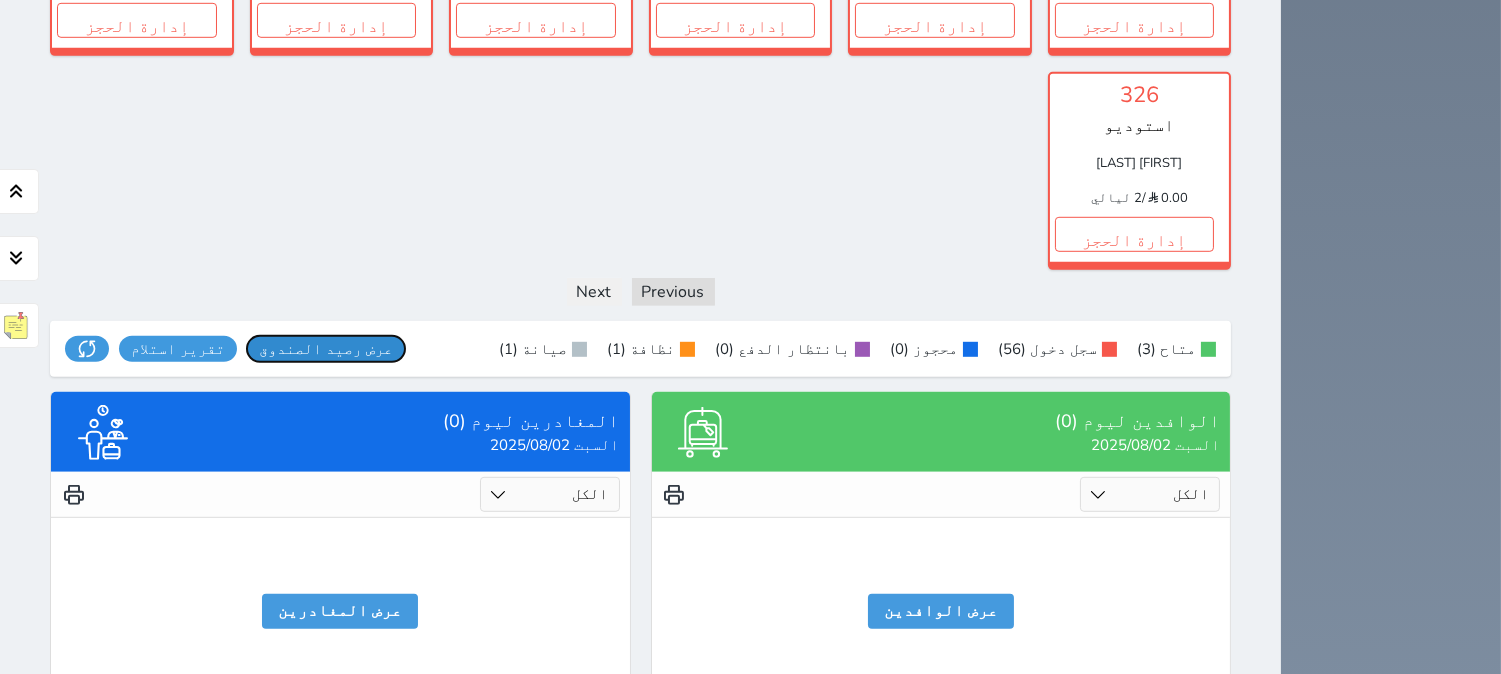 click on "عرض رصيد الصندوق" at bounding box center [326, 349] 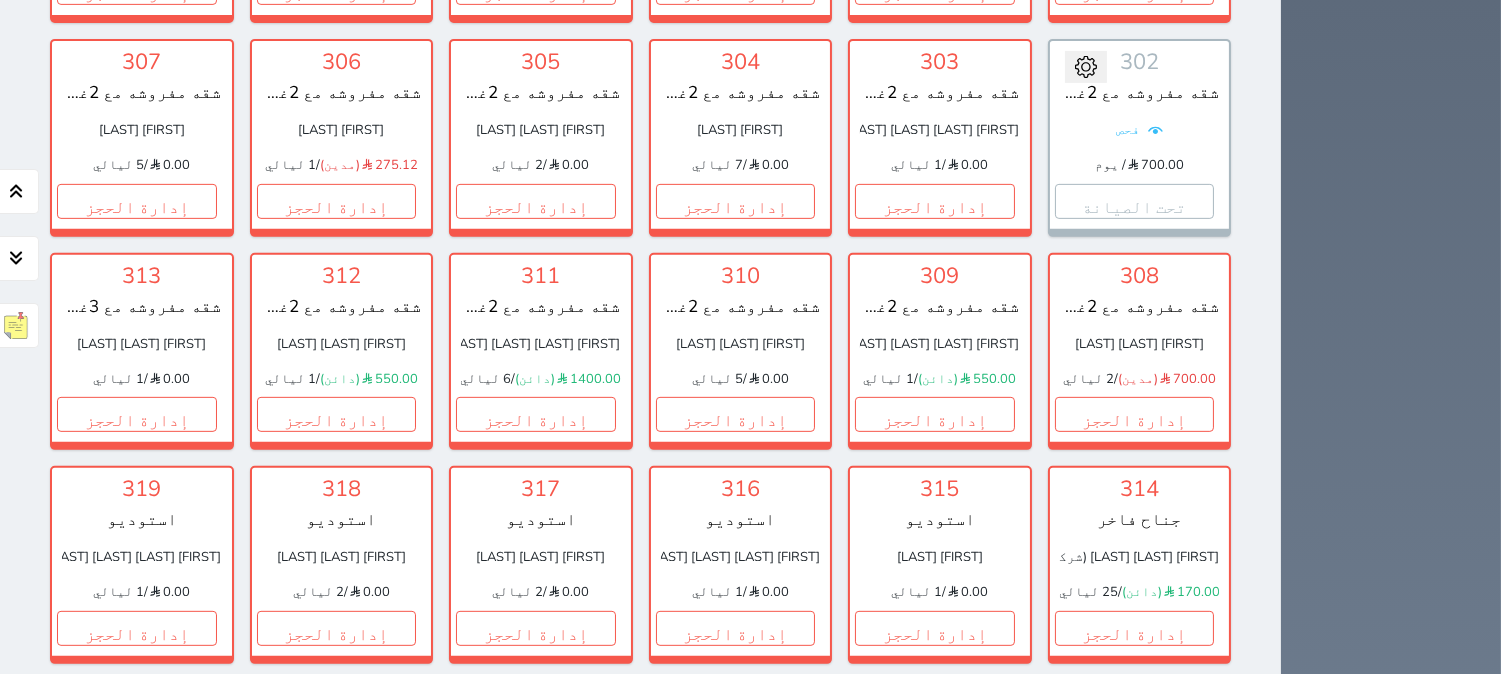 scroll, scrollTop: 2000, scrollLeft: 0, axis: vertical 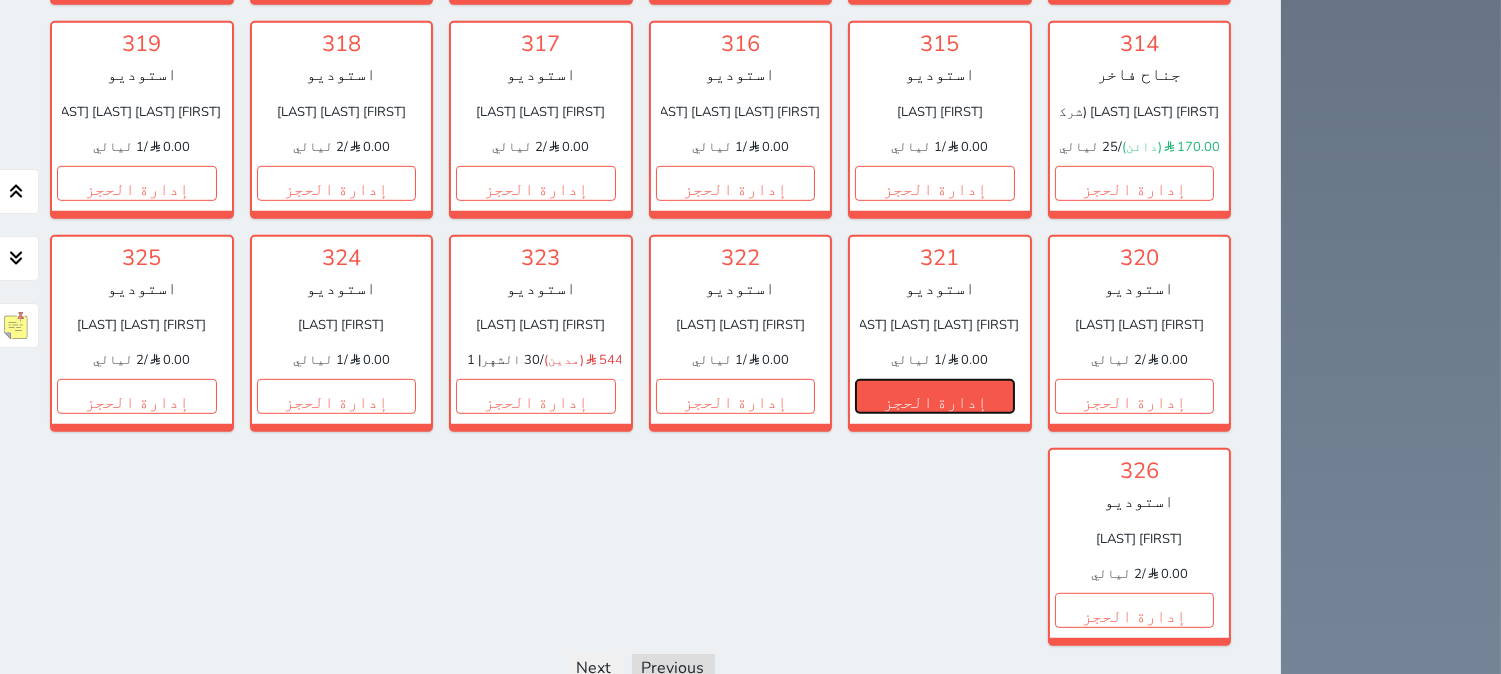 click on "إدارة الحجز" at bounding box center [935, 396] 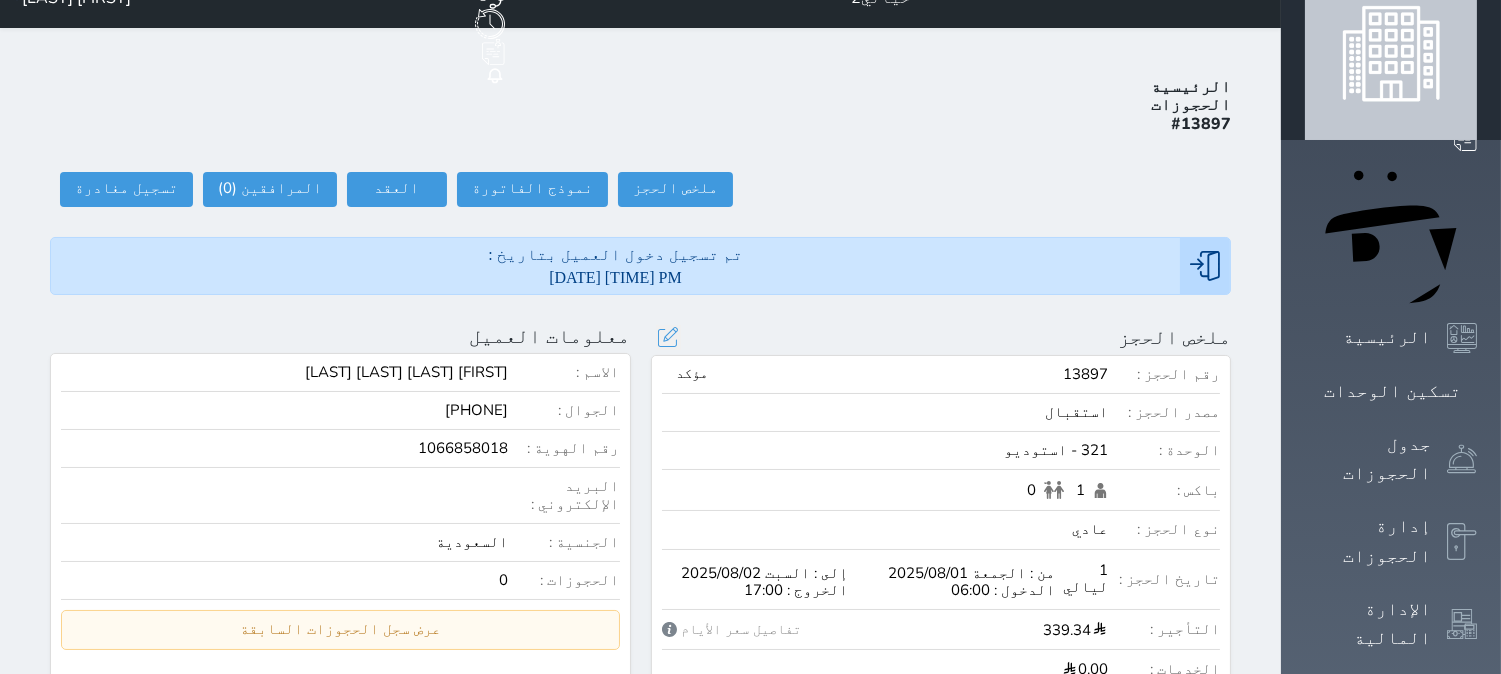 scroll, scrollTop: 0, scrollLeft: 0, axis: both 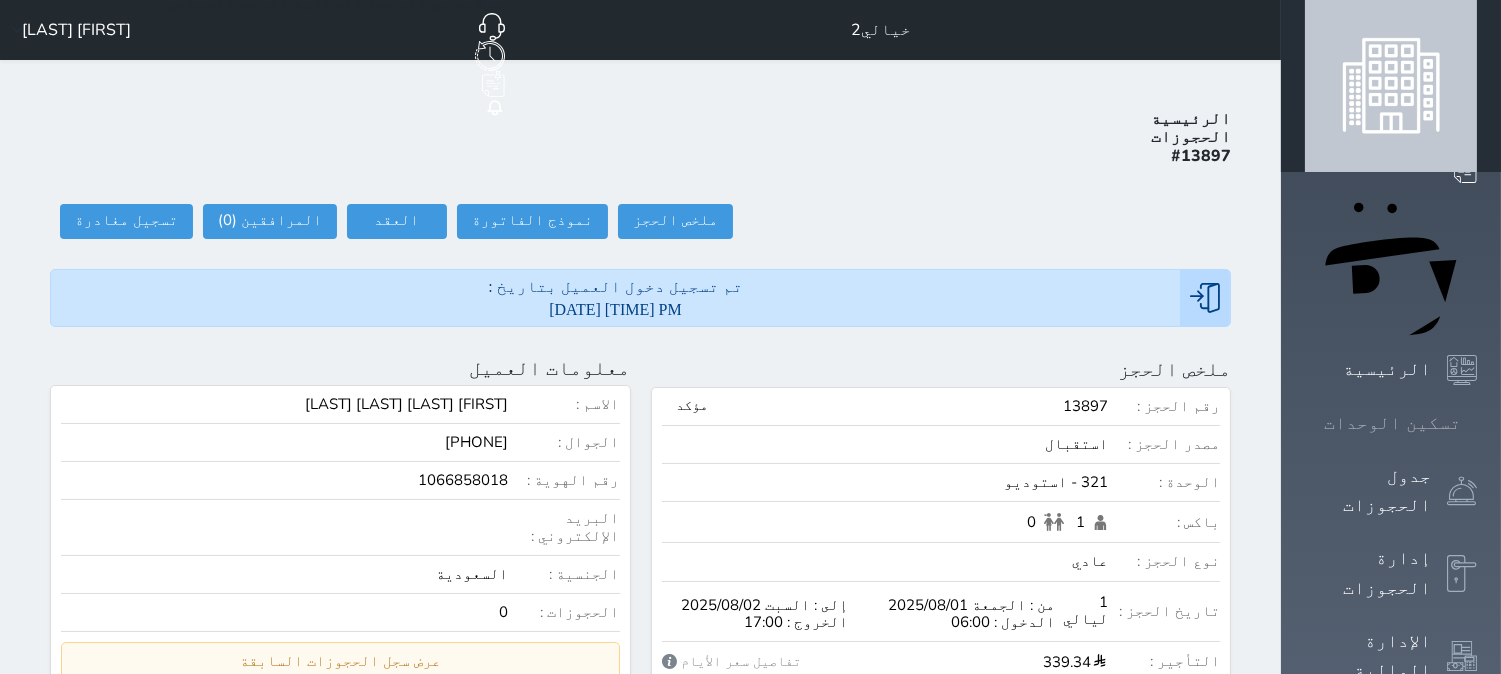click 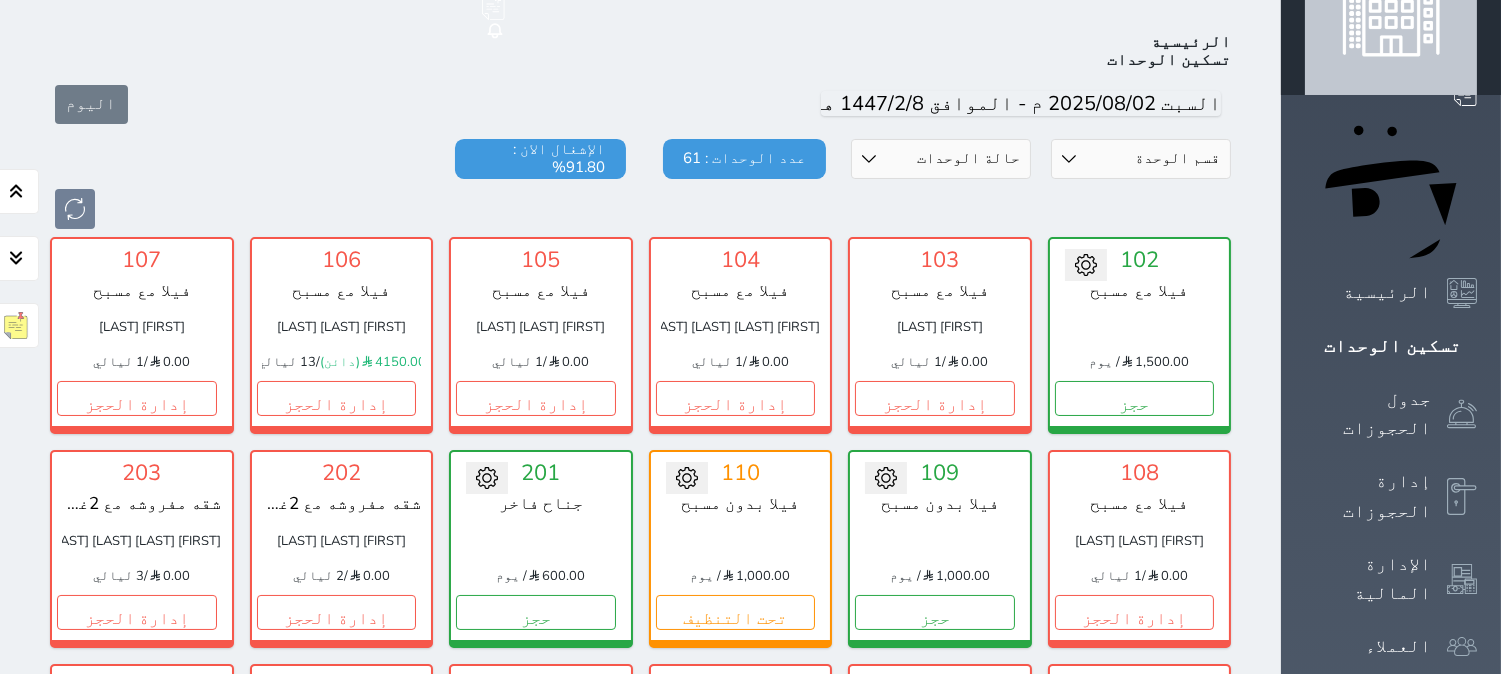 scroll, scrollTop: 0, scrollLeft: 0, axis: both 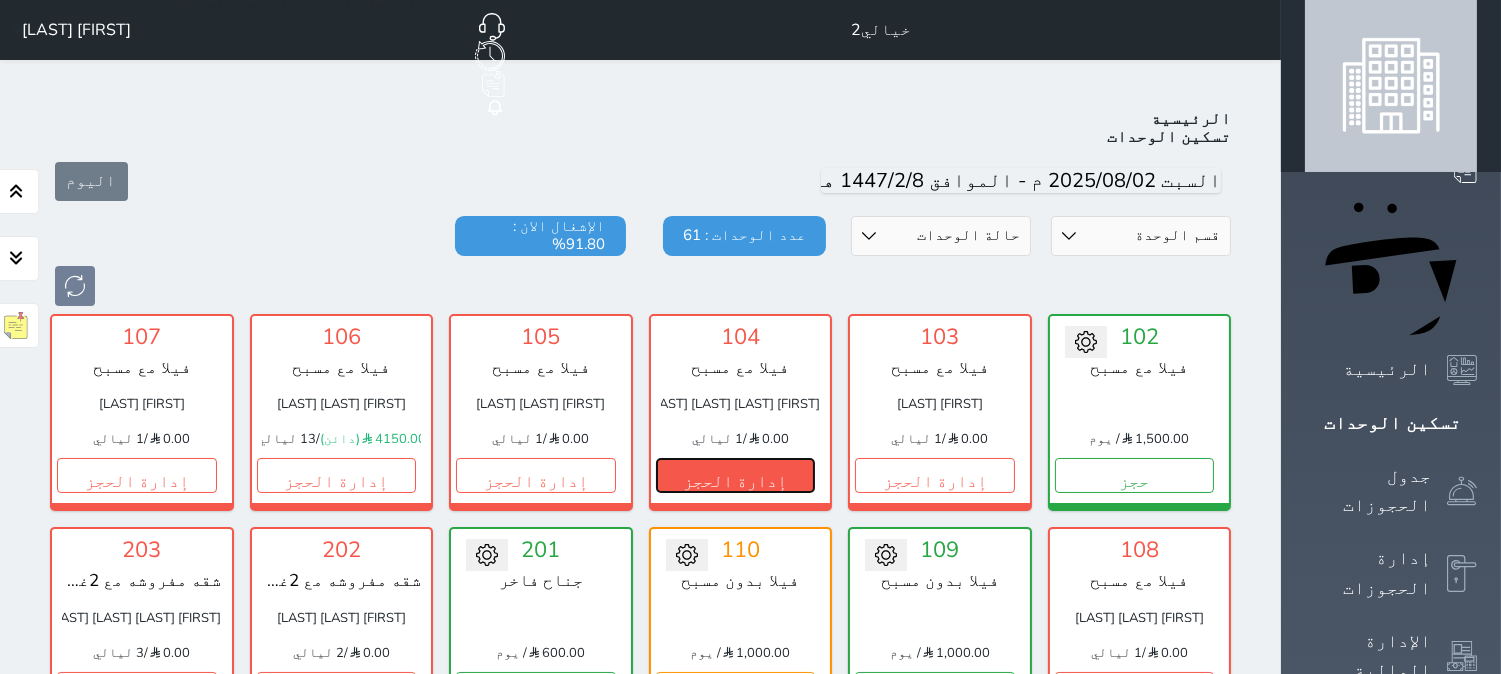 click on "إدارة الحجز" at bounding box center [736, 475] 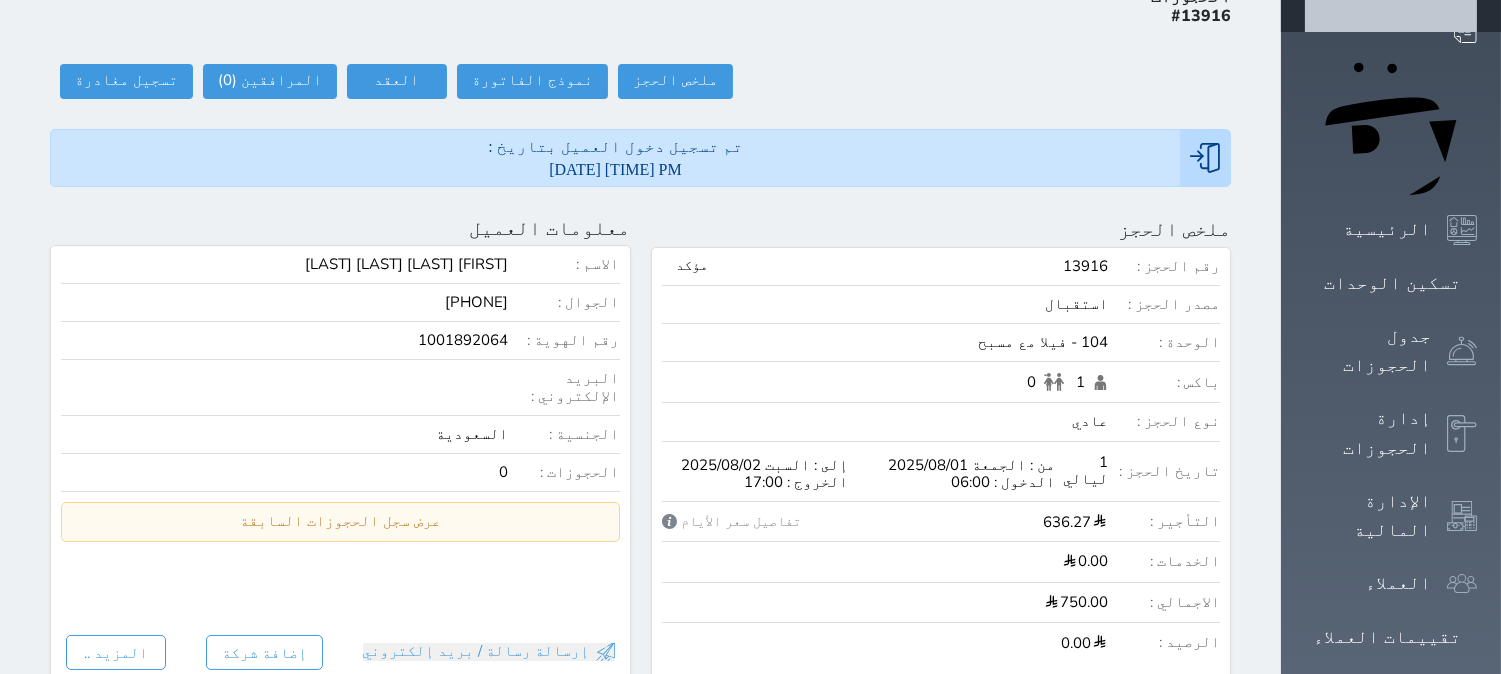 scroll, scrollTop: 0, scrollLeft: 0, axis: both 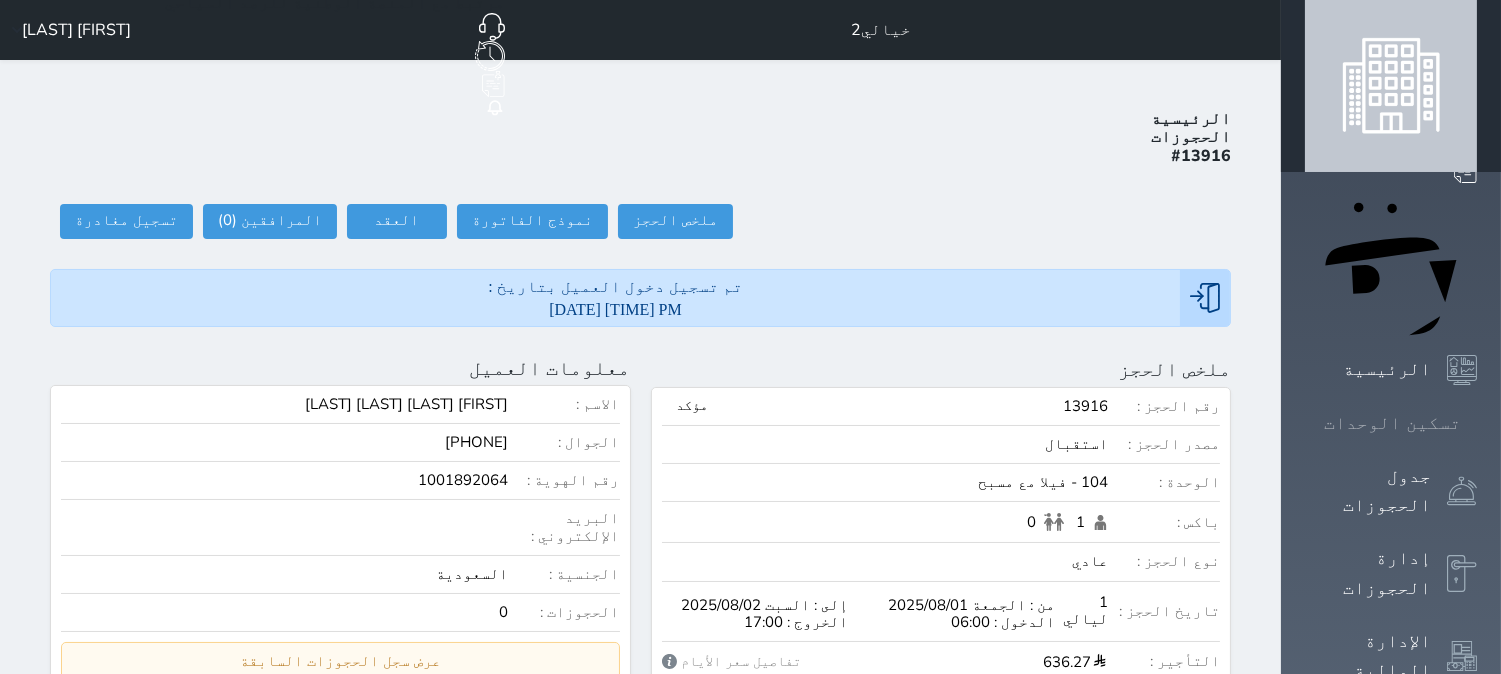 click 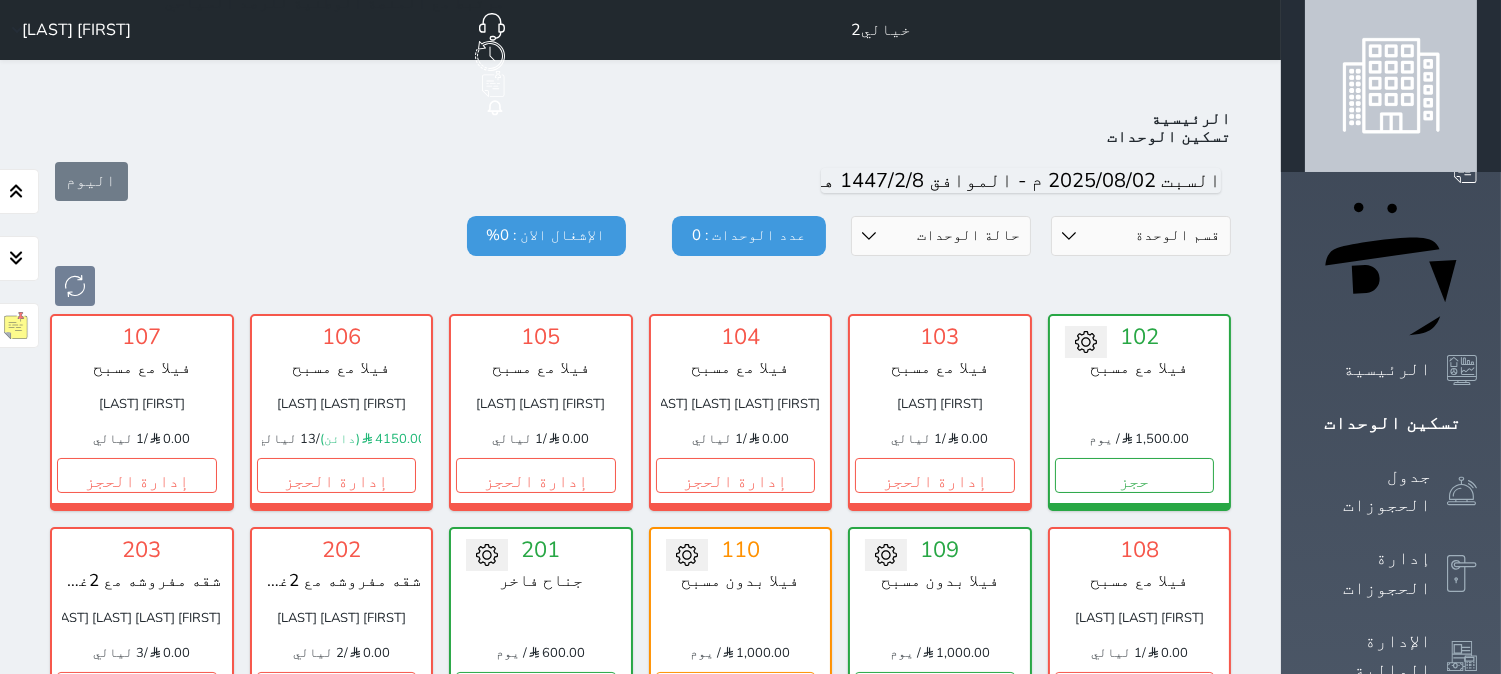 scroll, scrollTop: 77, scrollLeft: 0, axis: vertical 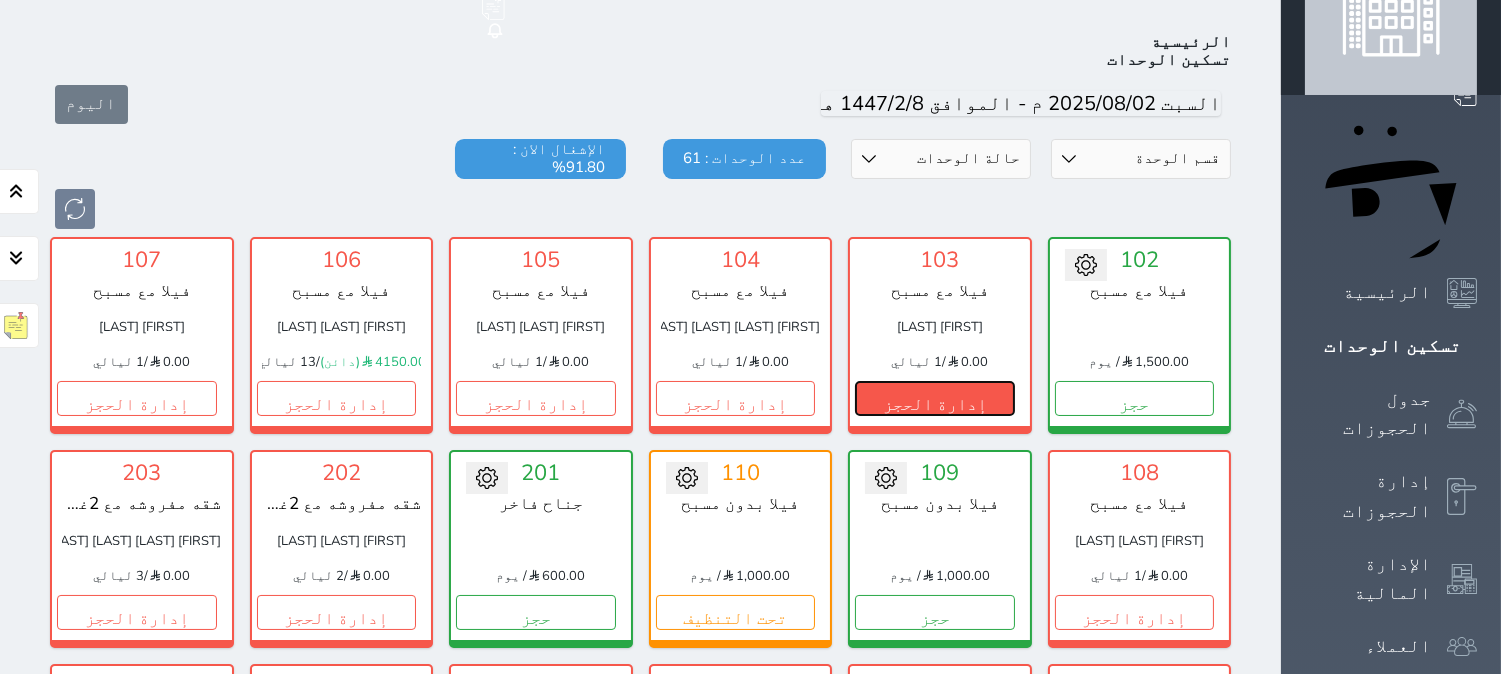 click on "إدارة الحجز" at bounding box center [935, 398] 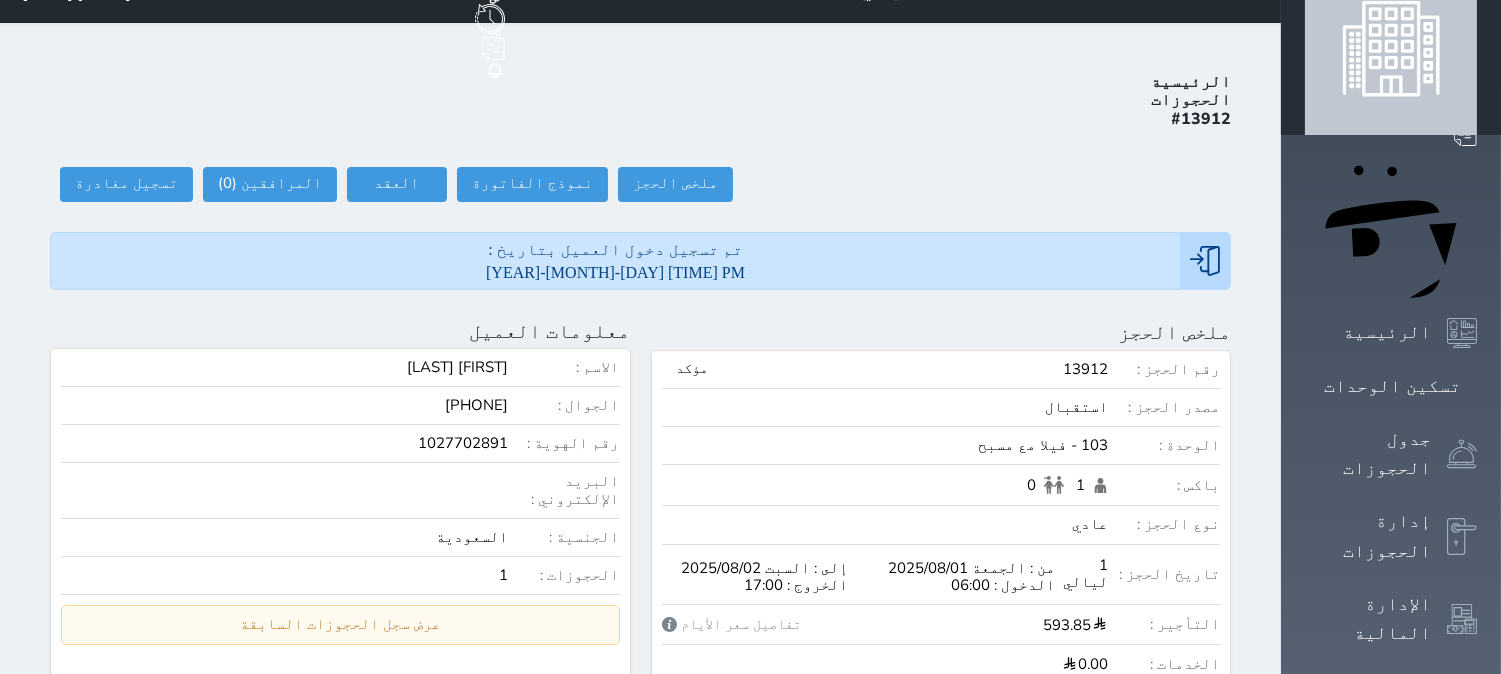 scroll, scrollTop: 0, scrollLeft: 0, axis: both 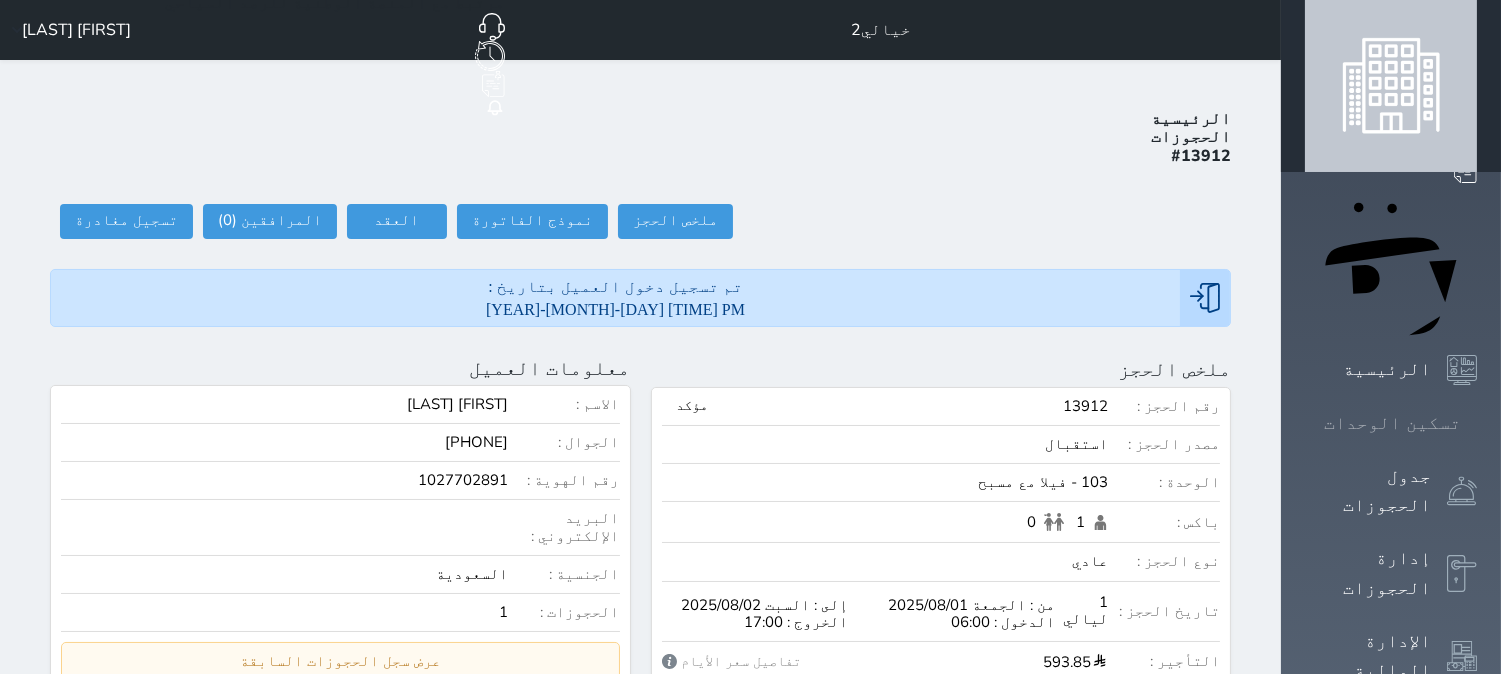 click 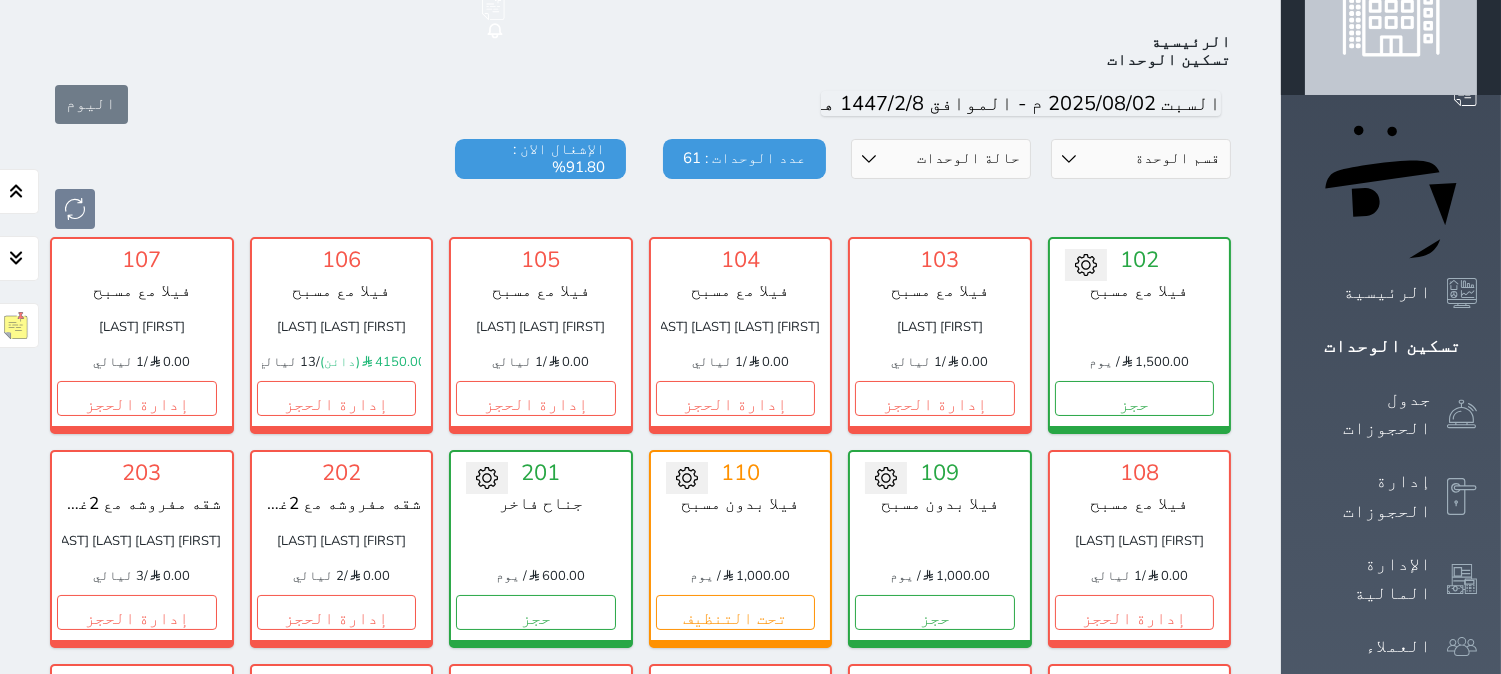 scroll, scrollTop: 667, scrollLeft: 0, axis: vertical 